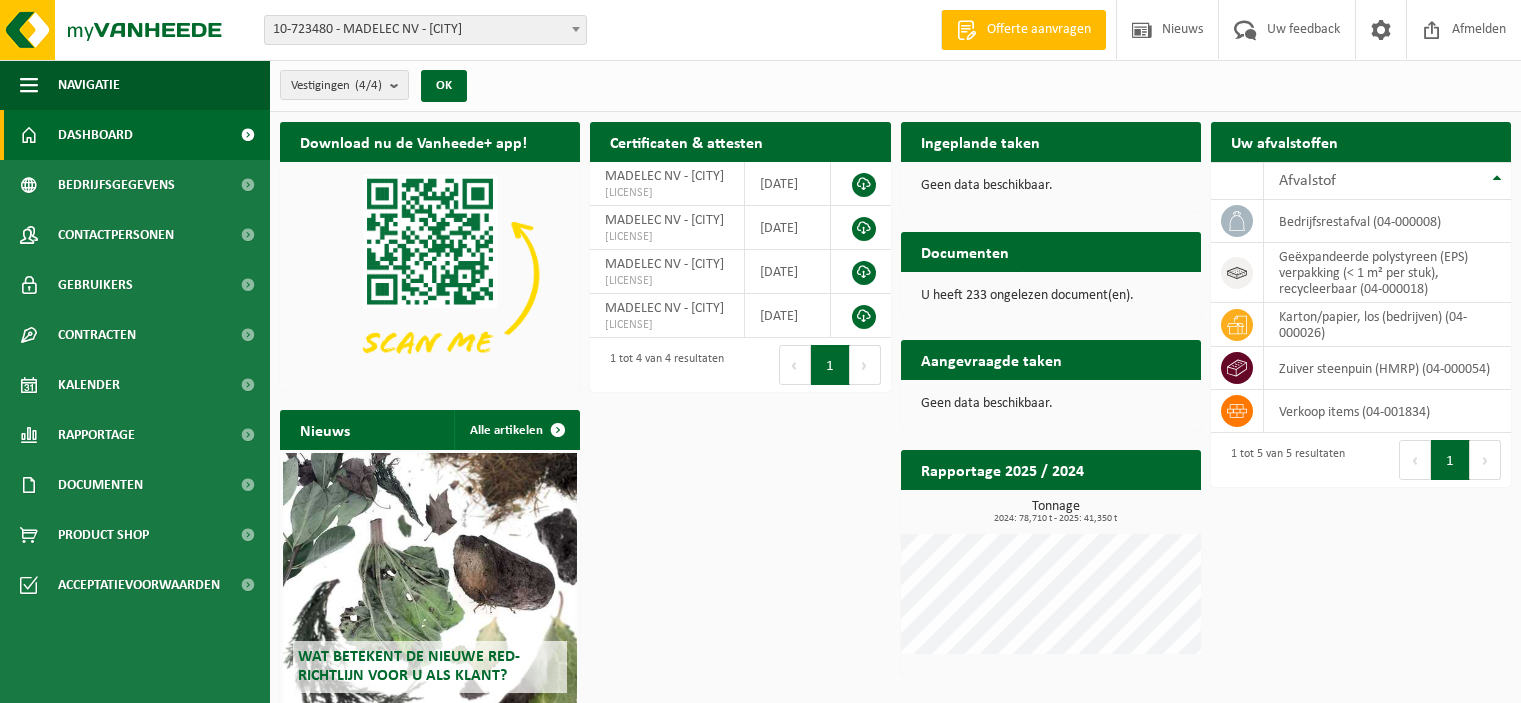 scroll, scrollTop: 0, scrollLeft: 0, axis: both 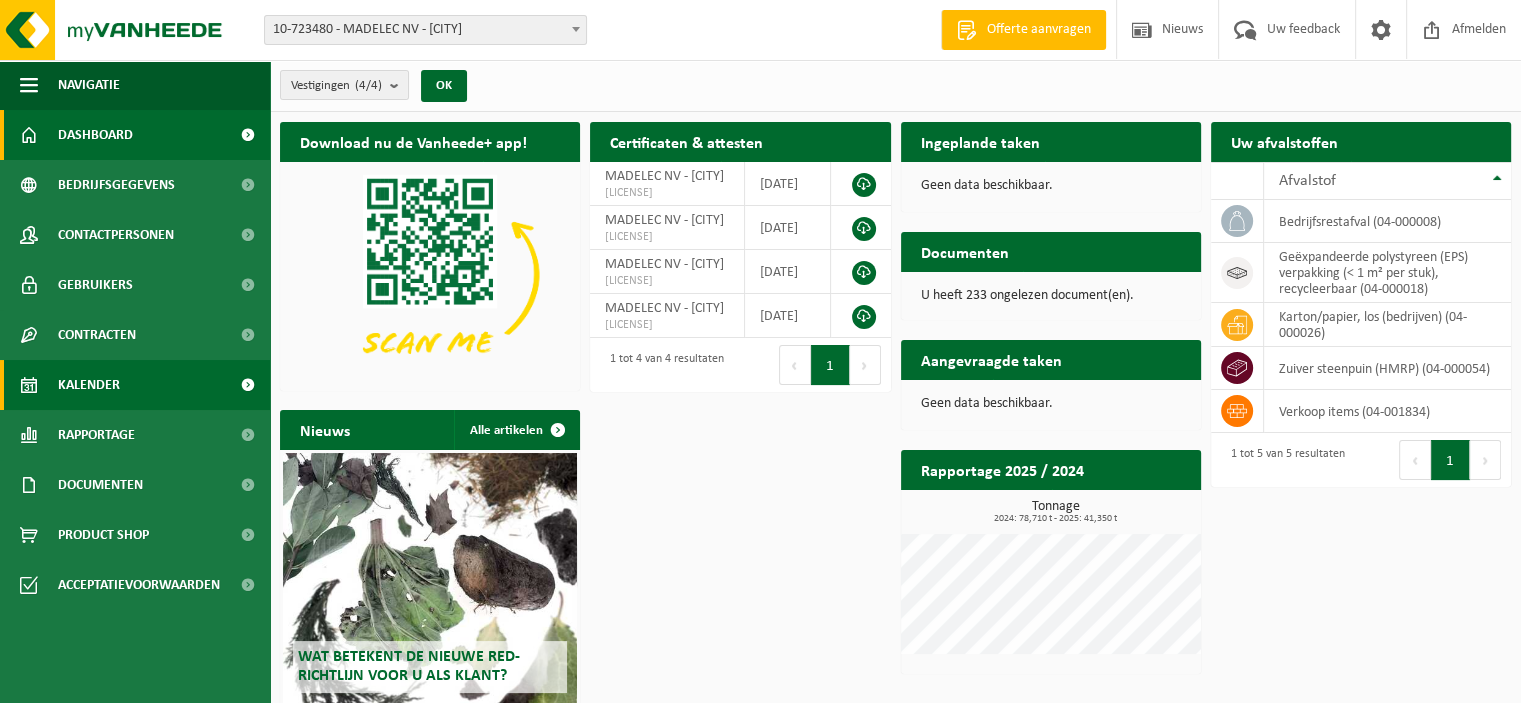 click on "Kalender" at bounding box center [89, 385] 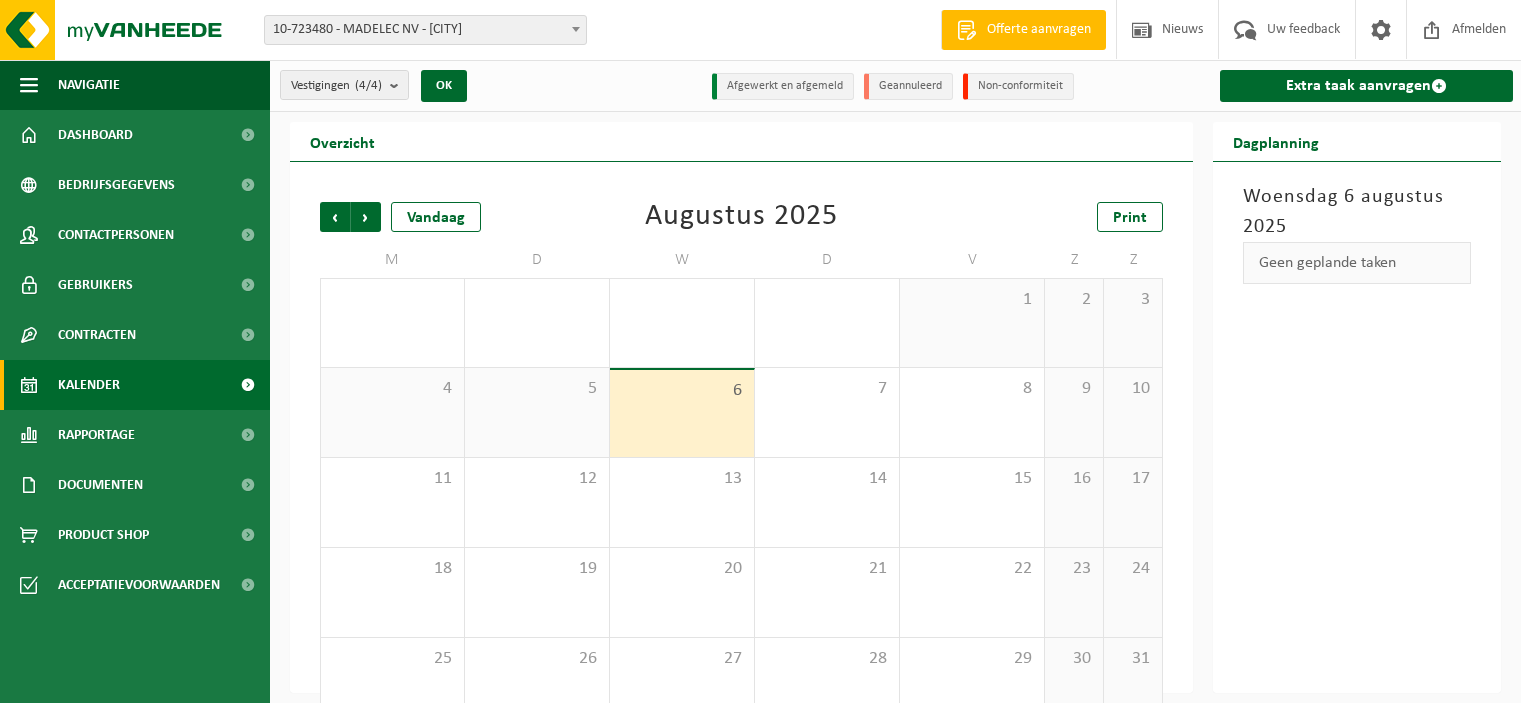 scroll, scrollTop: 0, scrollLeft: 0, axis: both 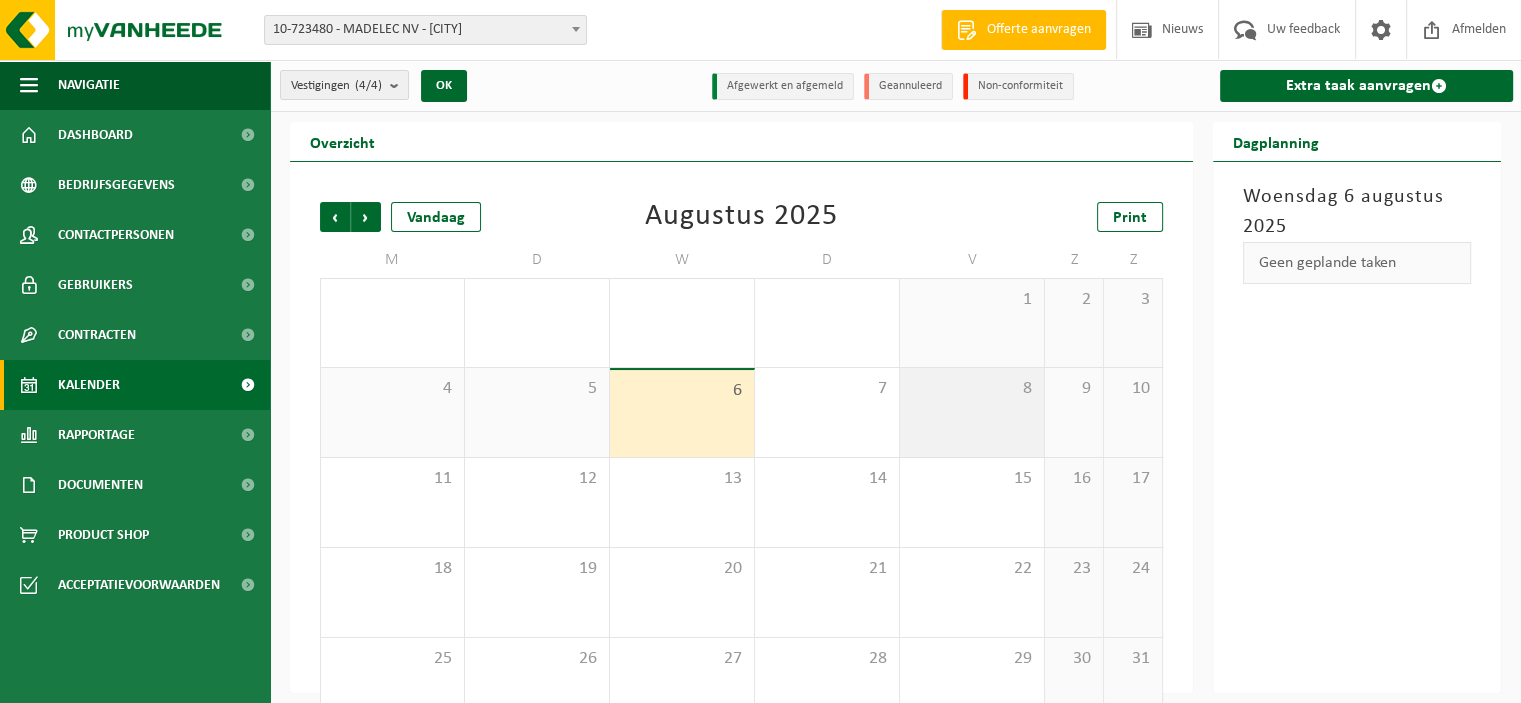 click on "8" at bounding box center (972, 412) 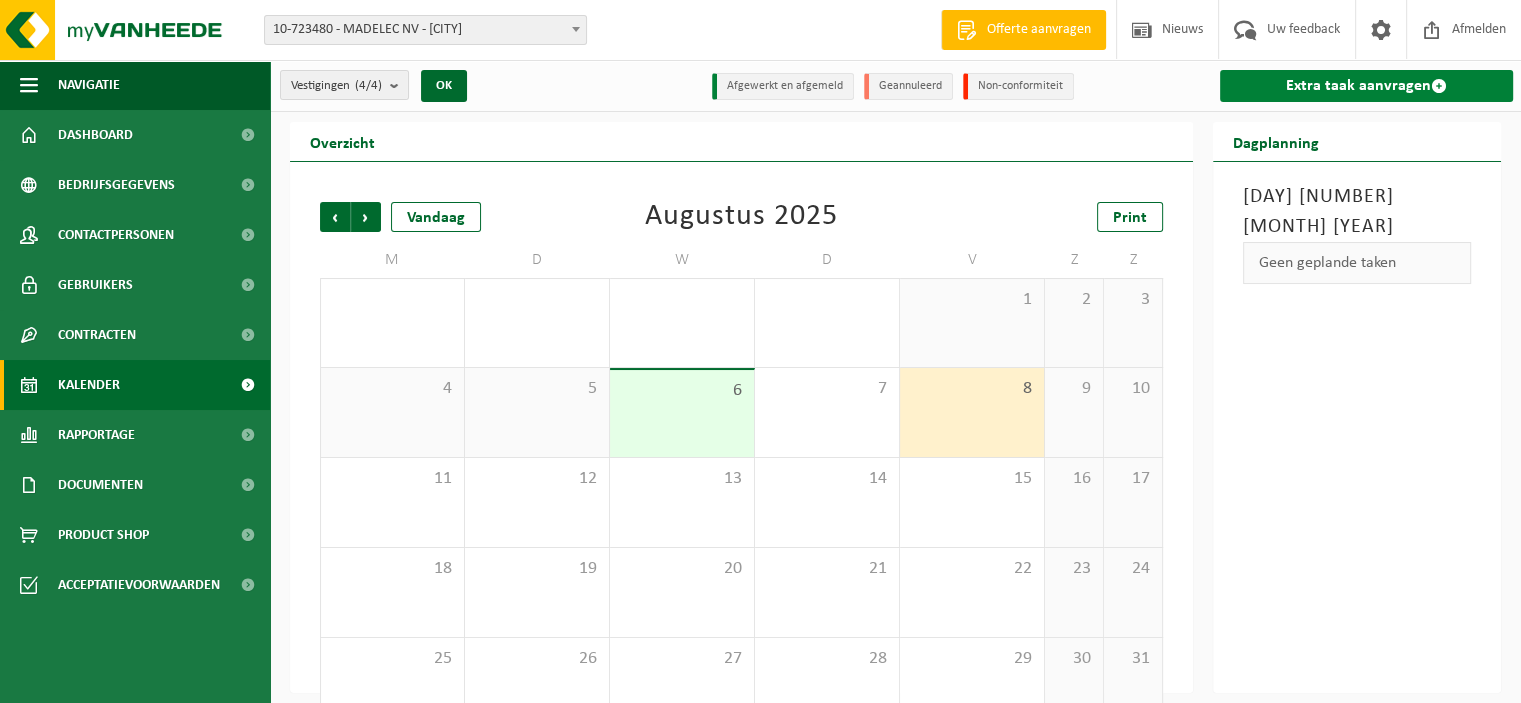 click on "Extra taak aanvragen" at bounding box center [1366, 86] 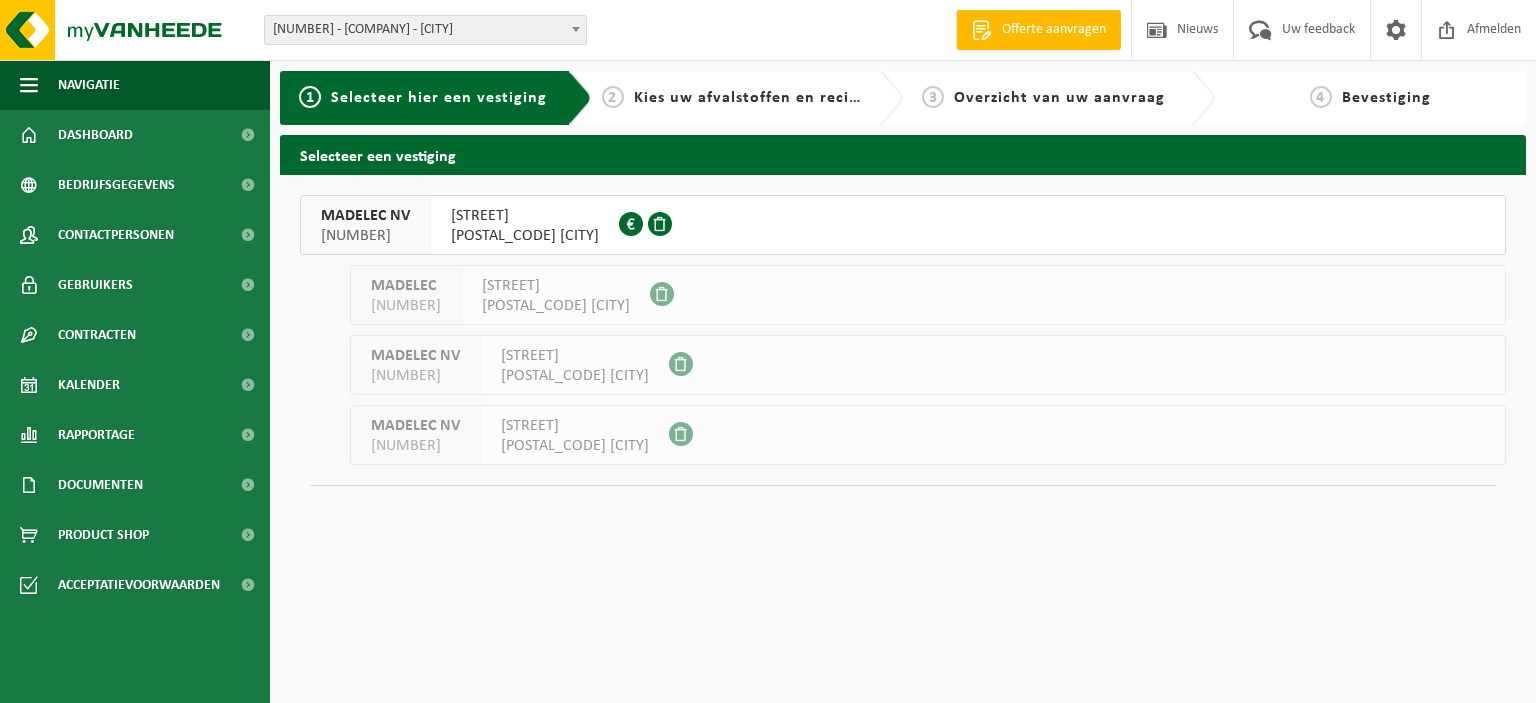 scroll, scrollTop: 0, scrollLeft: 0, axis: both 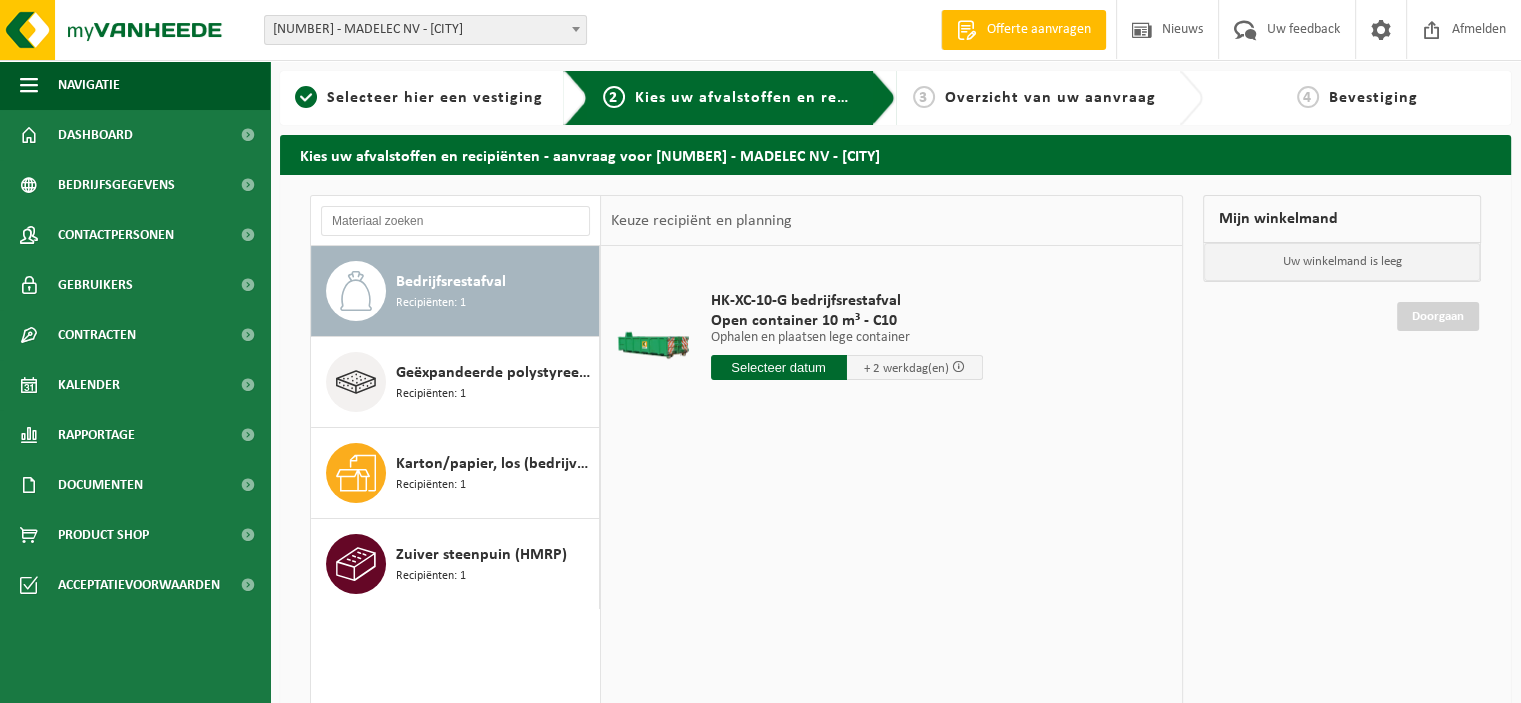 click at bounding box center (779, 367) 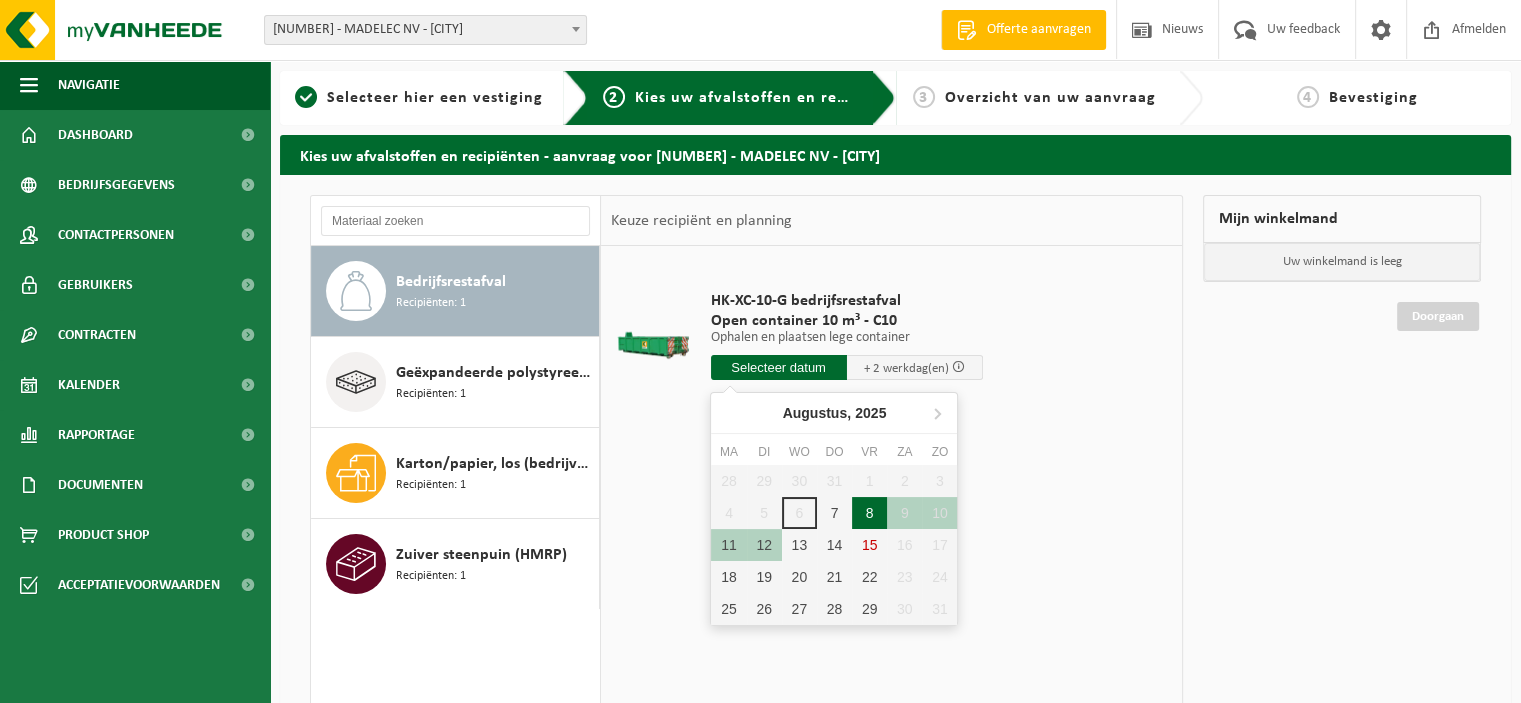 click on "8" at bounding box center (869, 513) 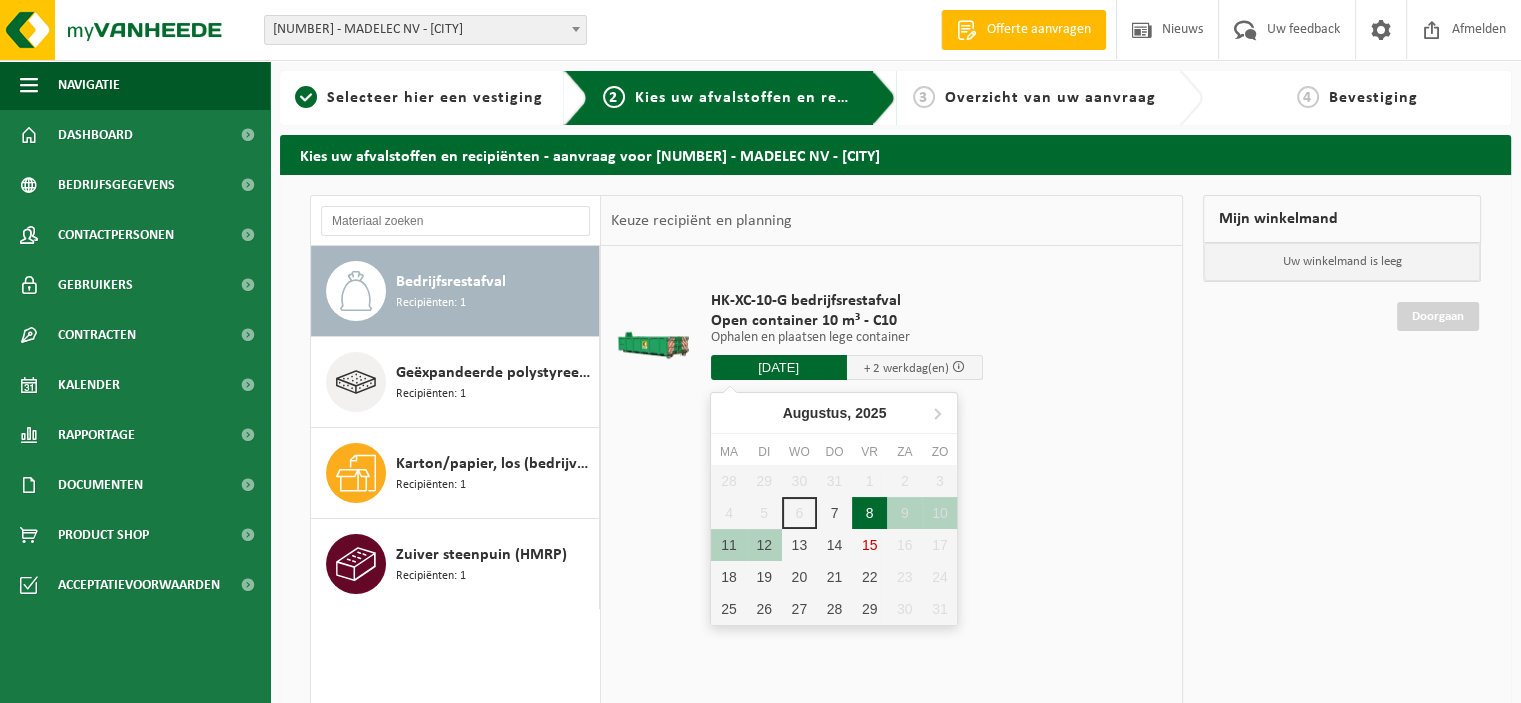 type on "Van 2025-08-08" 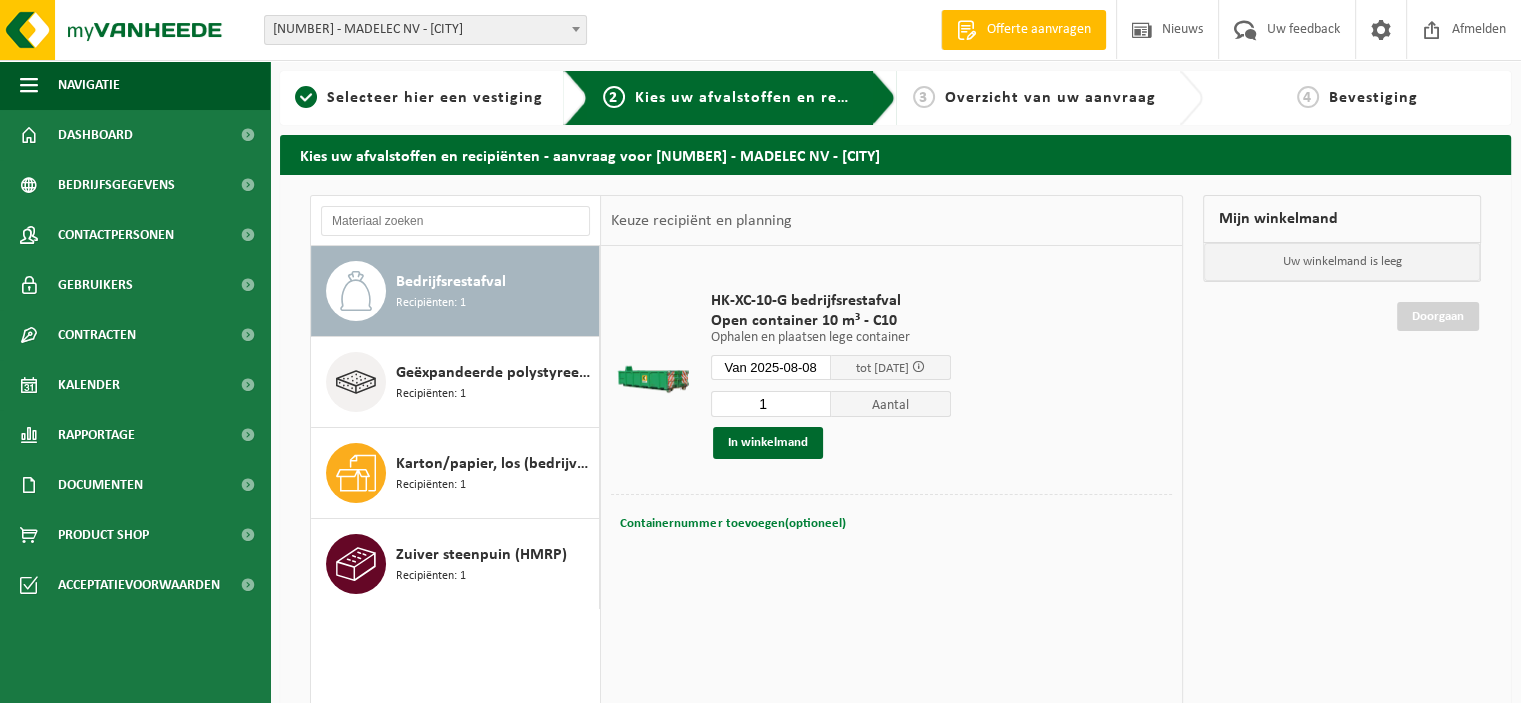 click on "Containernummer toevoegen(optioneel)" at bounding box center [732, 523] 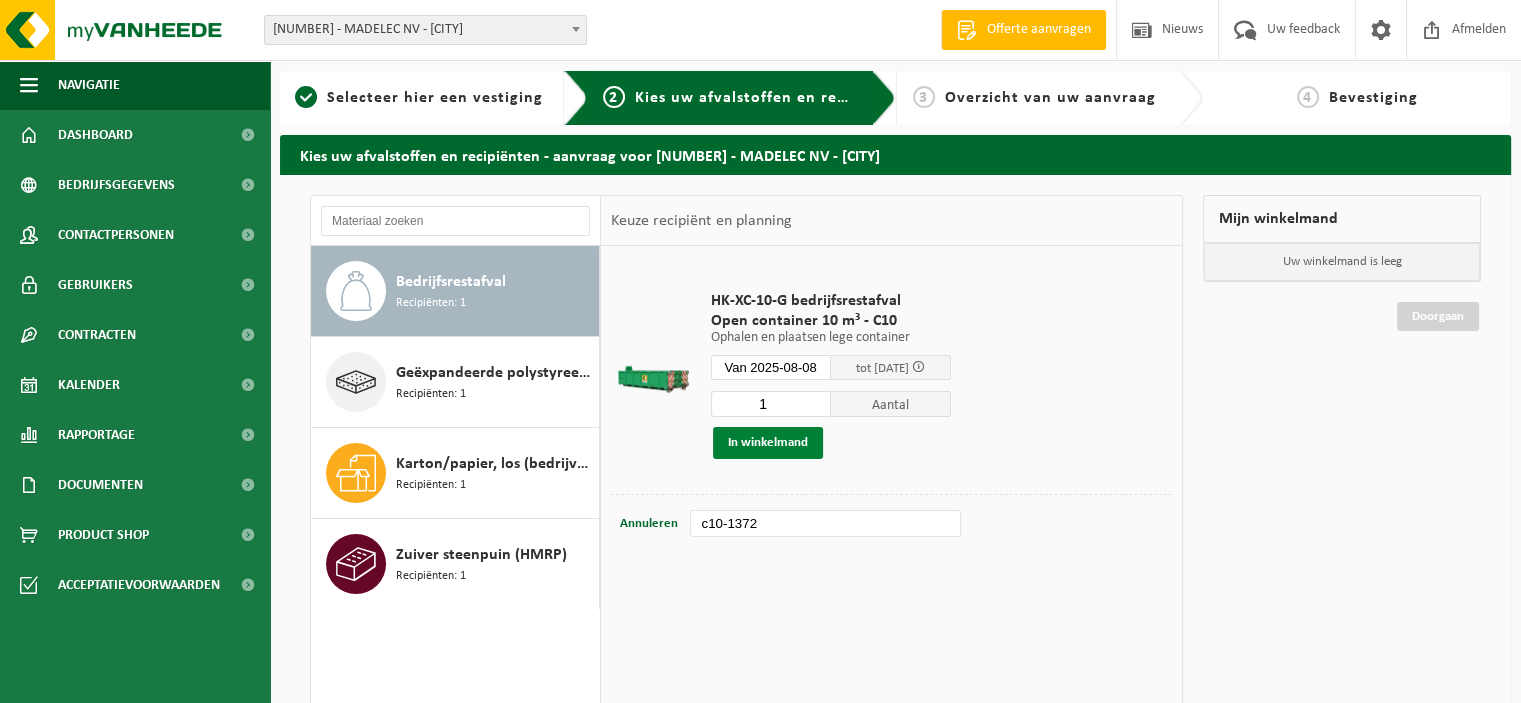 type on "c10-1372" 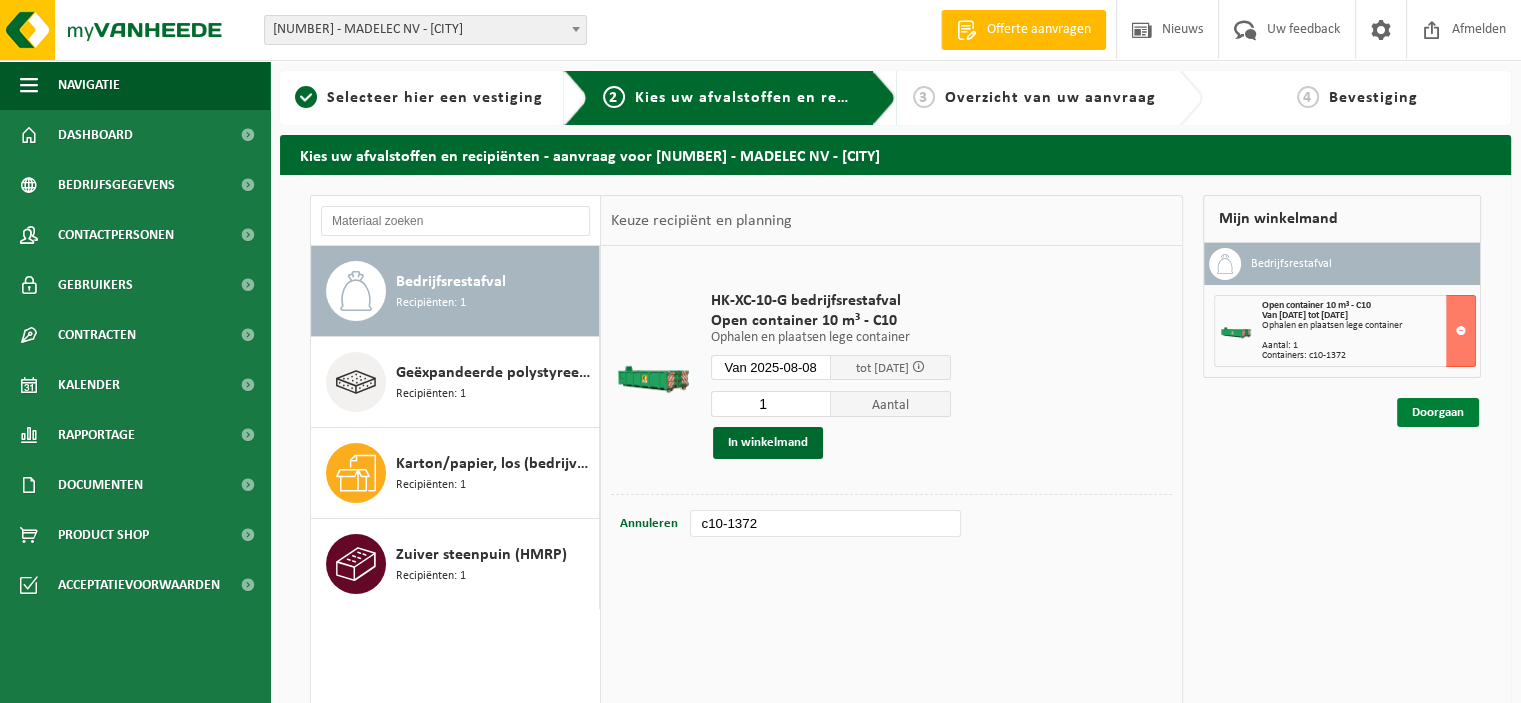 click on "Doorgaan" at bounding box center (1438, 412) 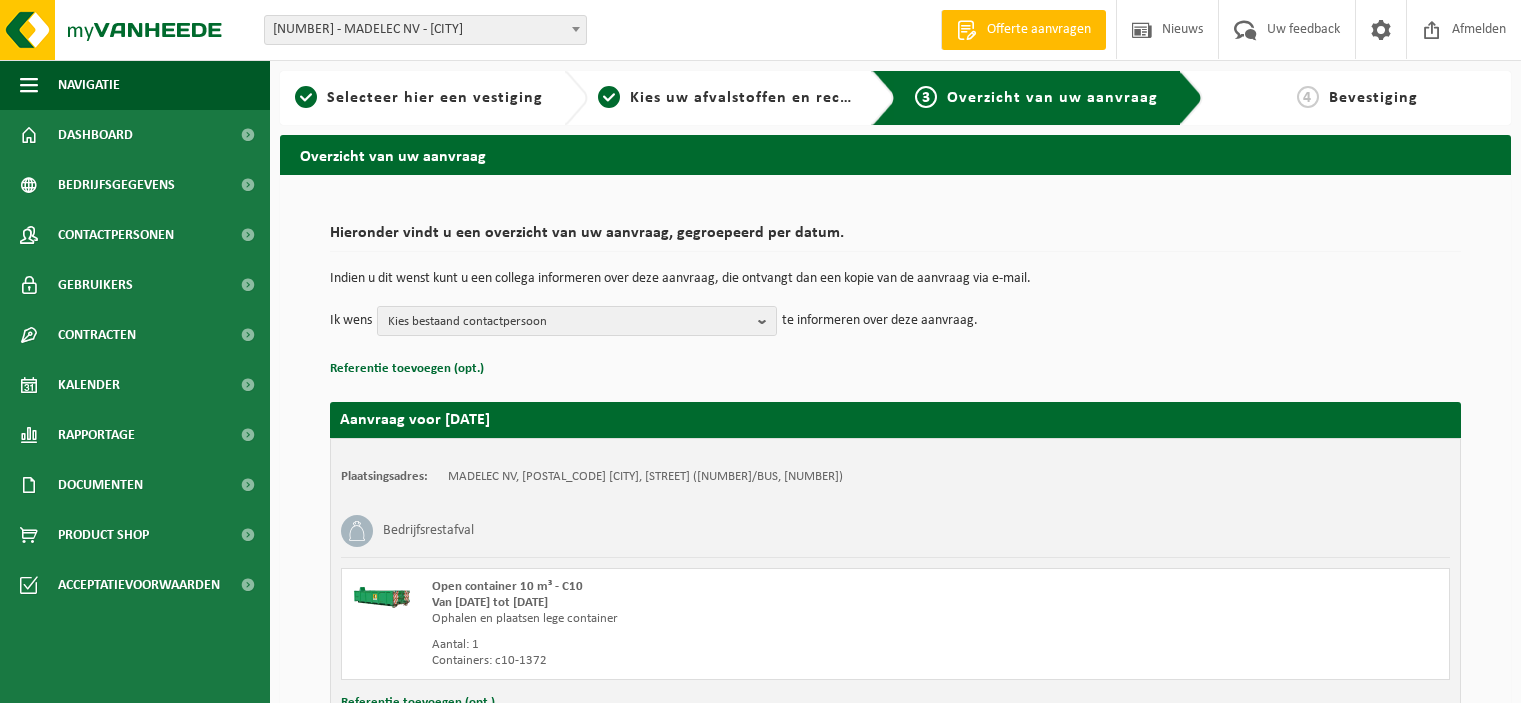 scroll, scrollTop: 0, scrollLeft: 0, axis: both 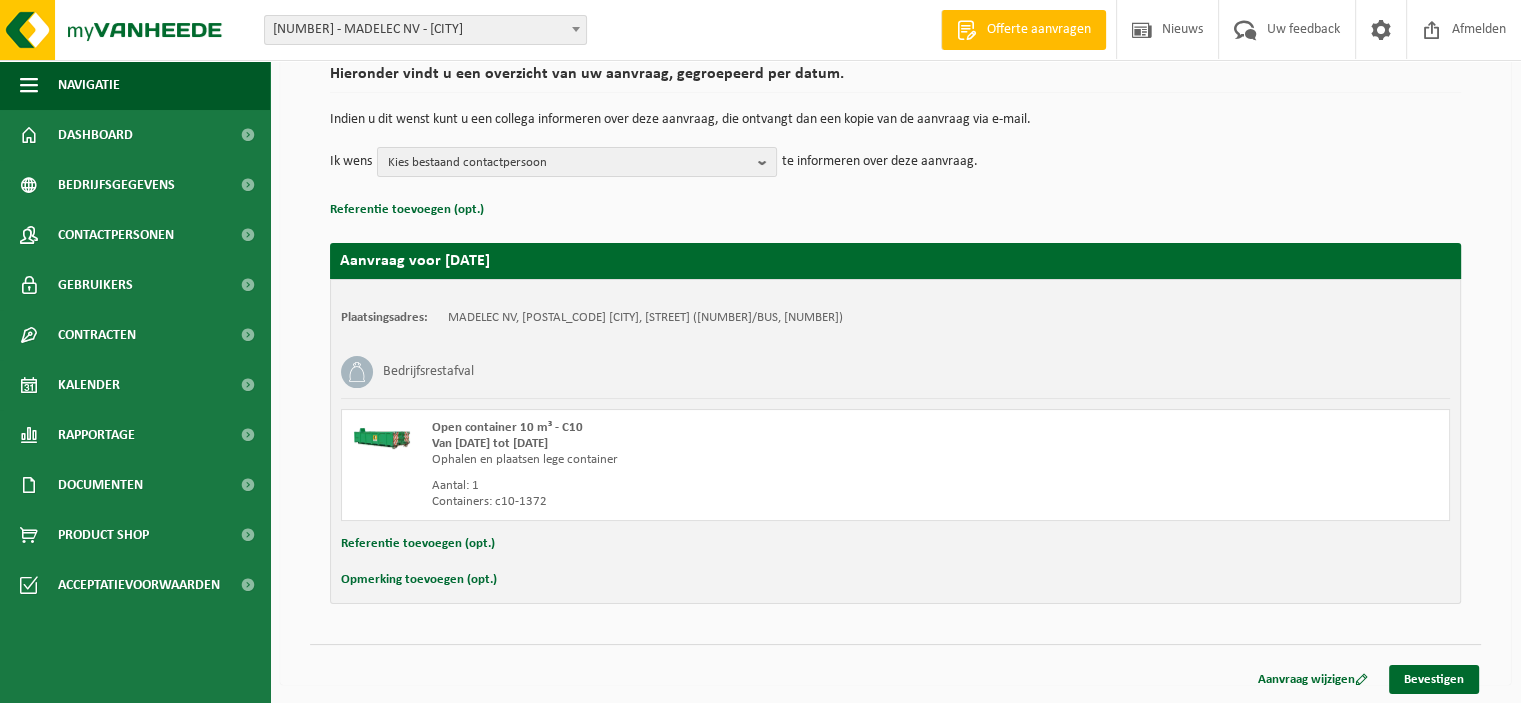 click on "Referentie toevoegen (opt.)" at bounding box center [418, 544] 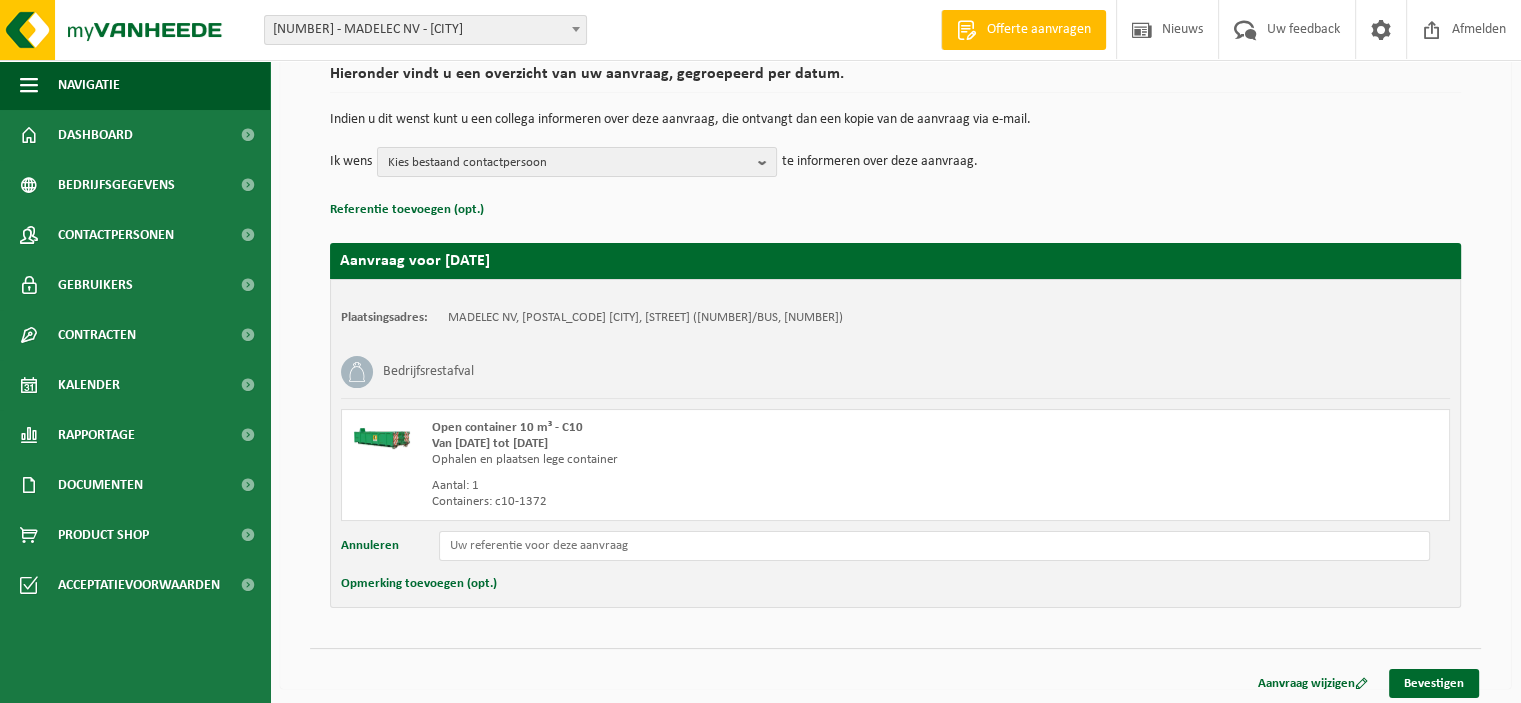 click on "Opmerking toevoegen (opt.)" at bounding box center (419, 584) 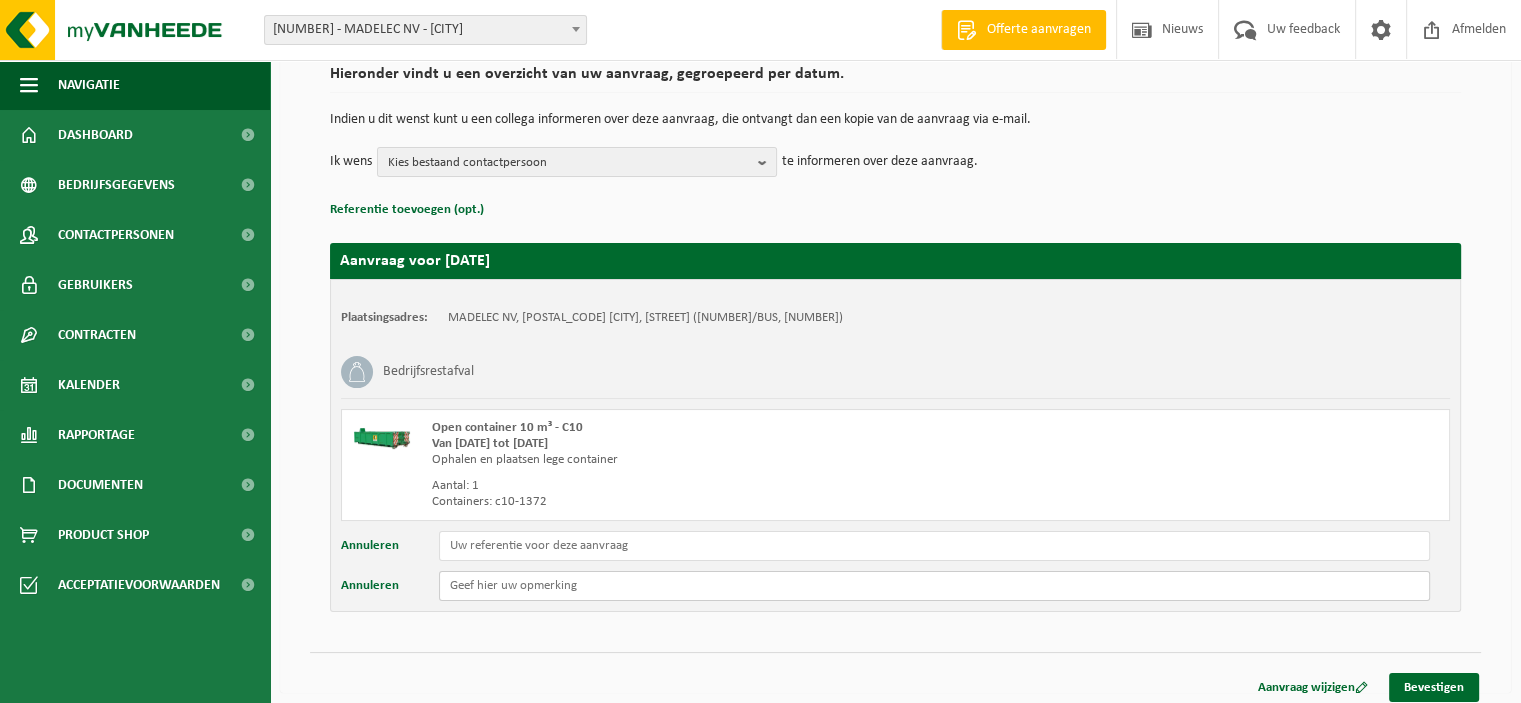 click at bounding box center [934, 586] 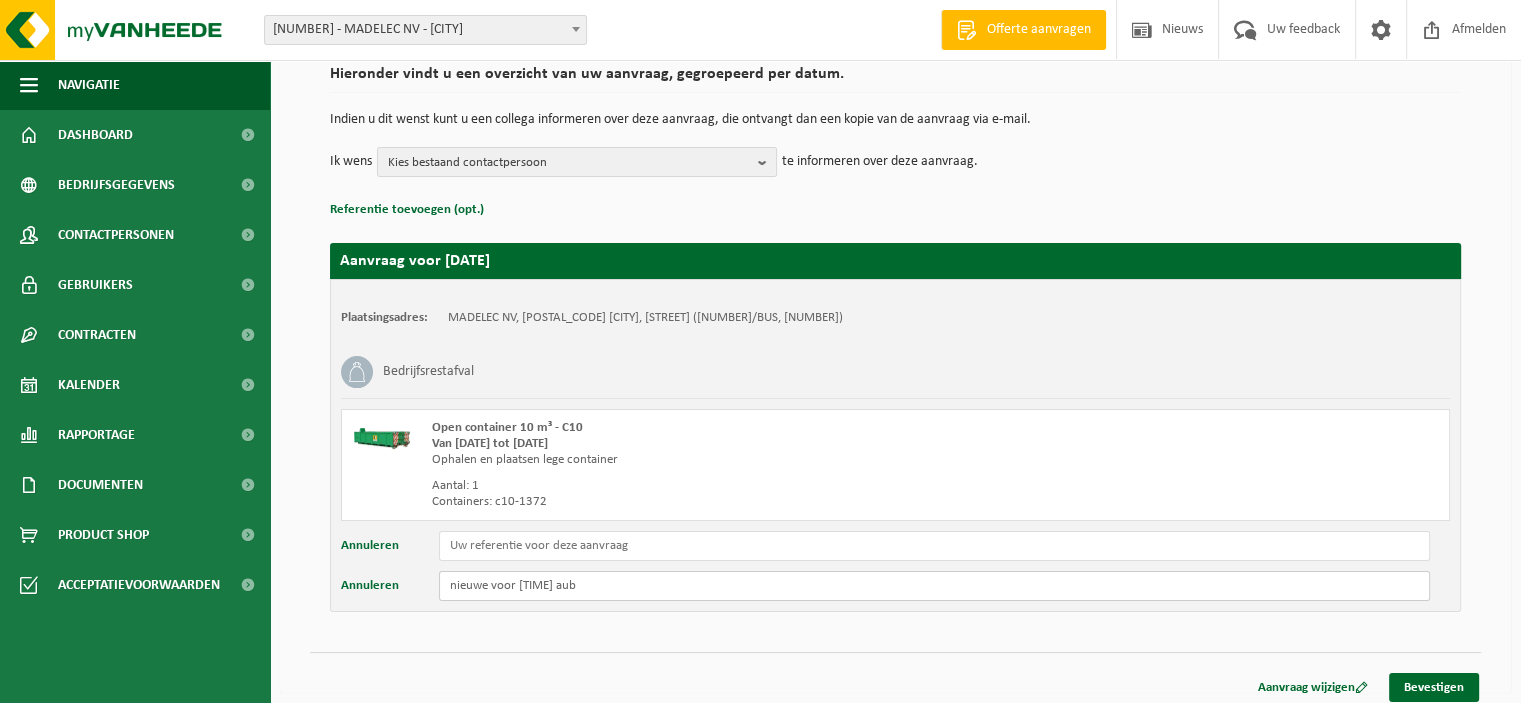 scroll, scrollTop: 167, scrollLeft: 0, axis: vertical 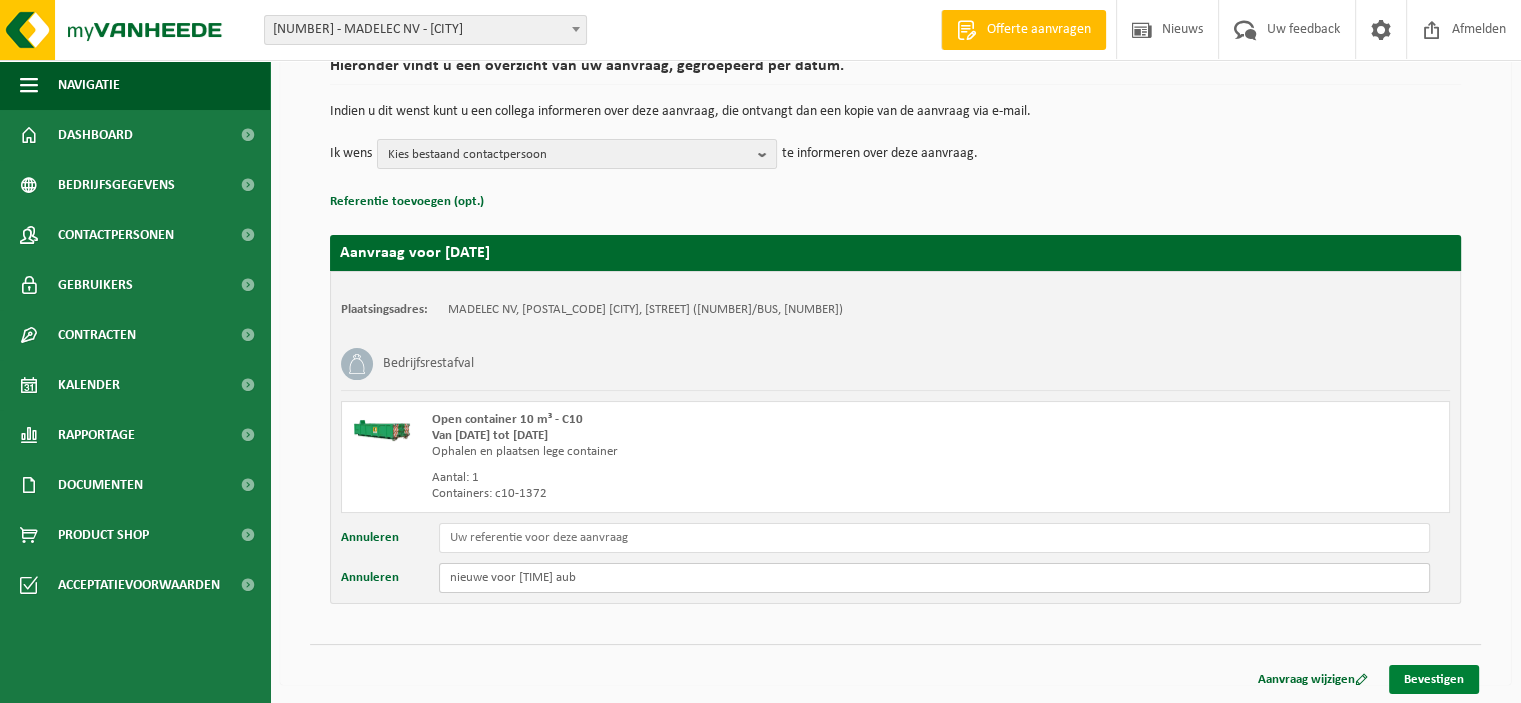 type on "nieuwe voor 15u aub" 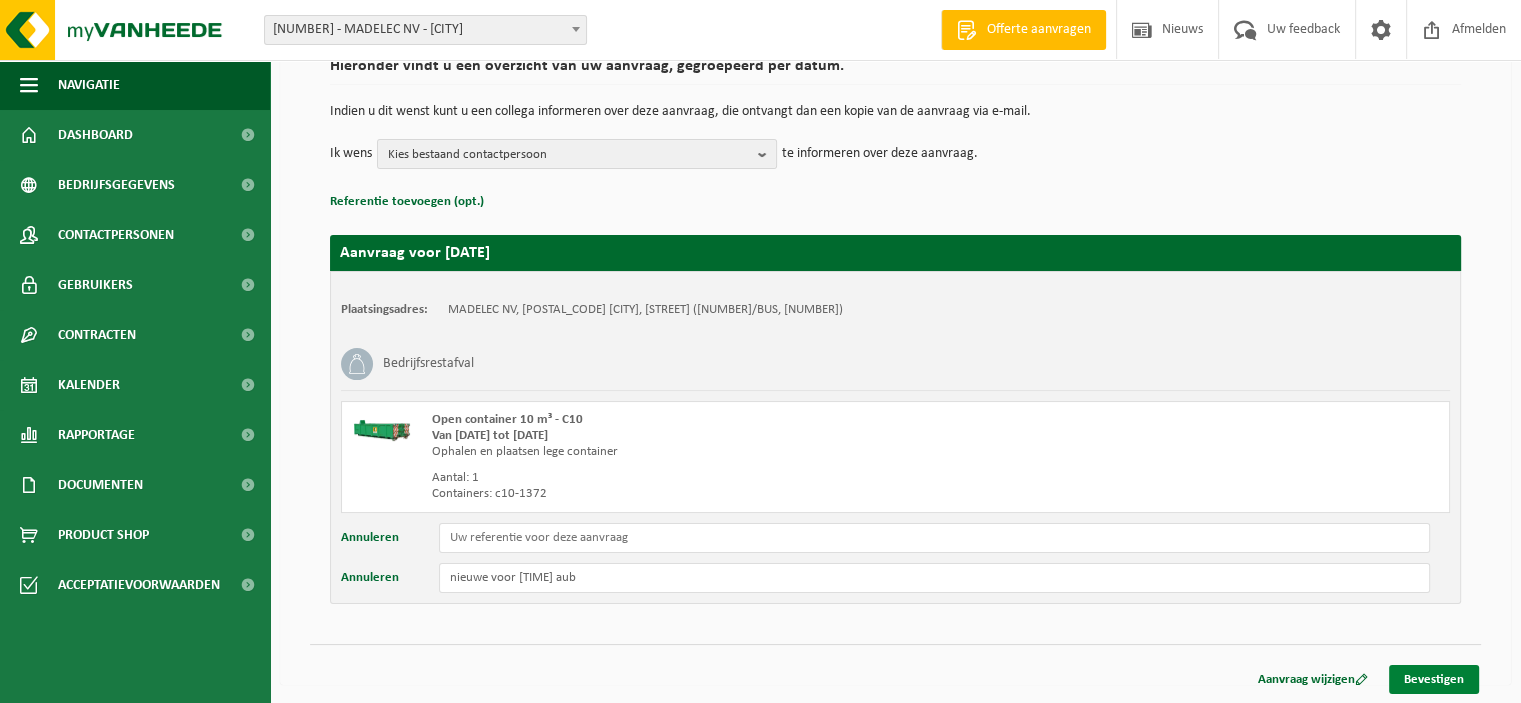 click on "Bevestigen" at bounding box center [1434, 679] 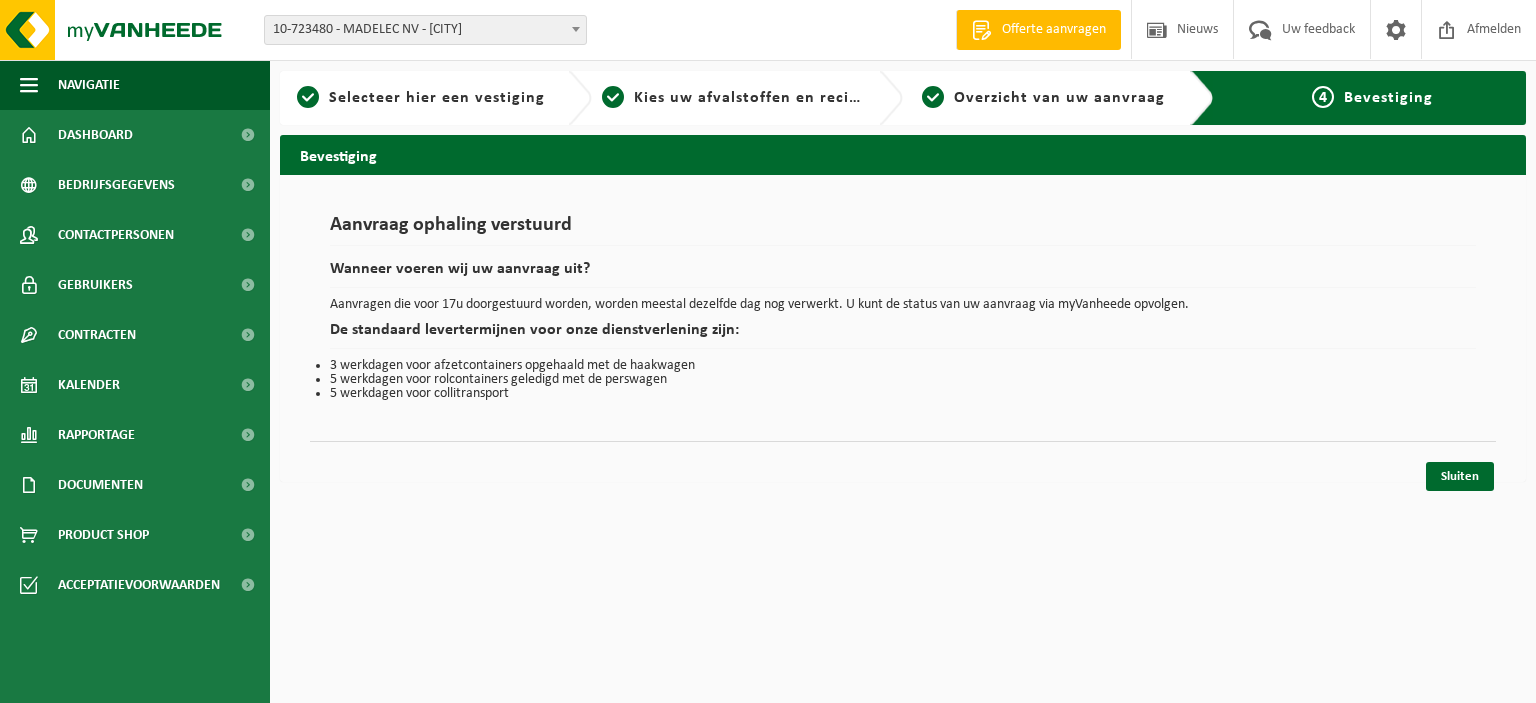 scroll, scrollTop: 0, scrollLeft: 0, axis: both 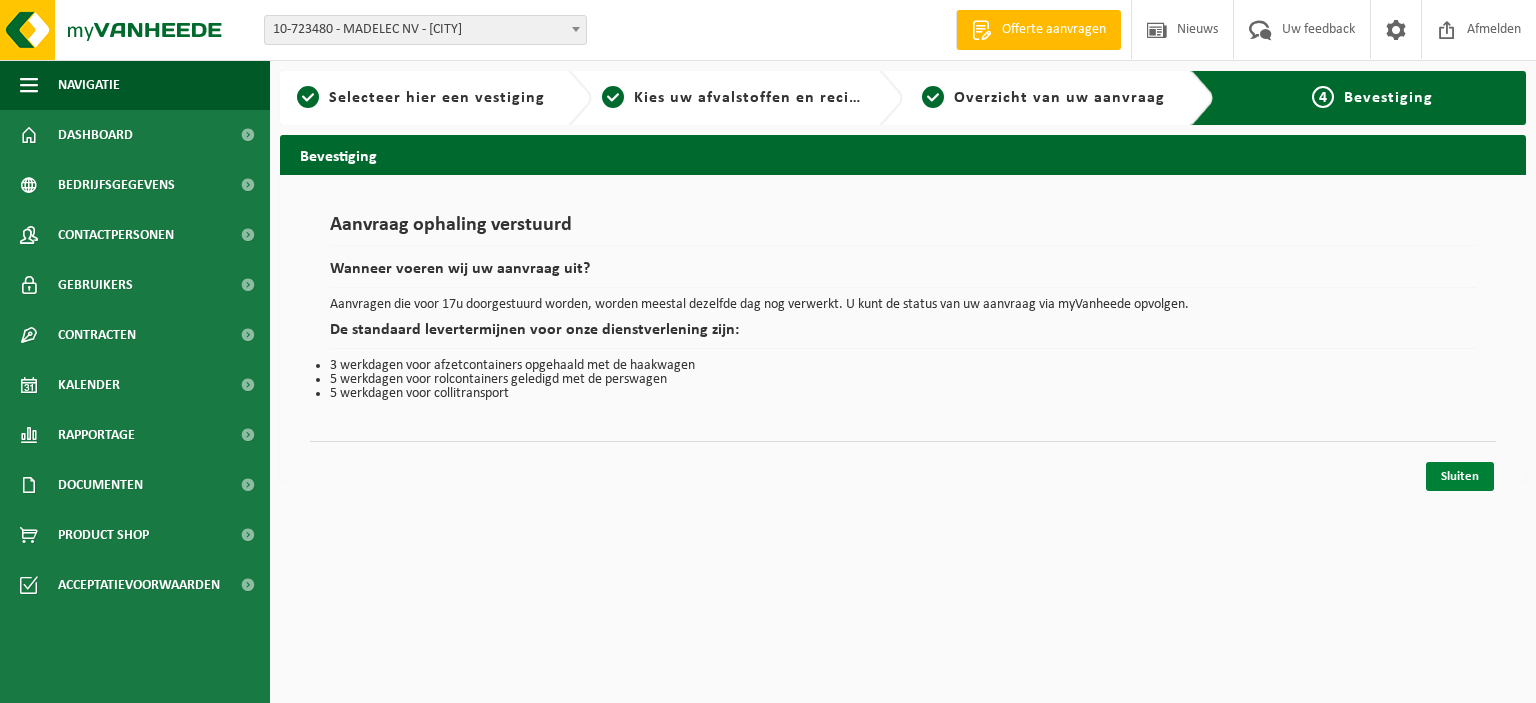 click on "Sluiten" at bounding box center (1460, 476) 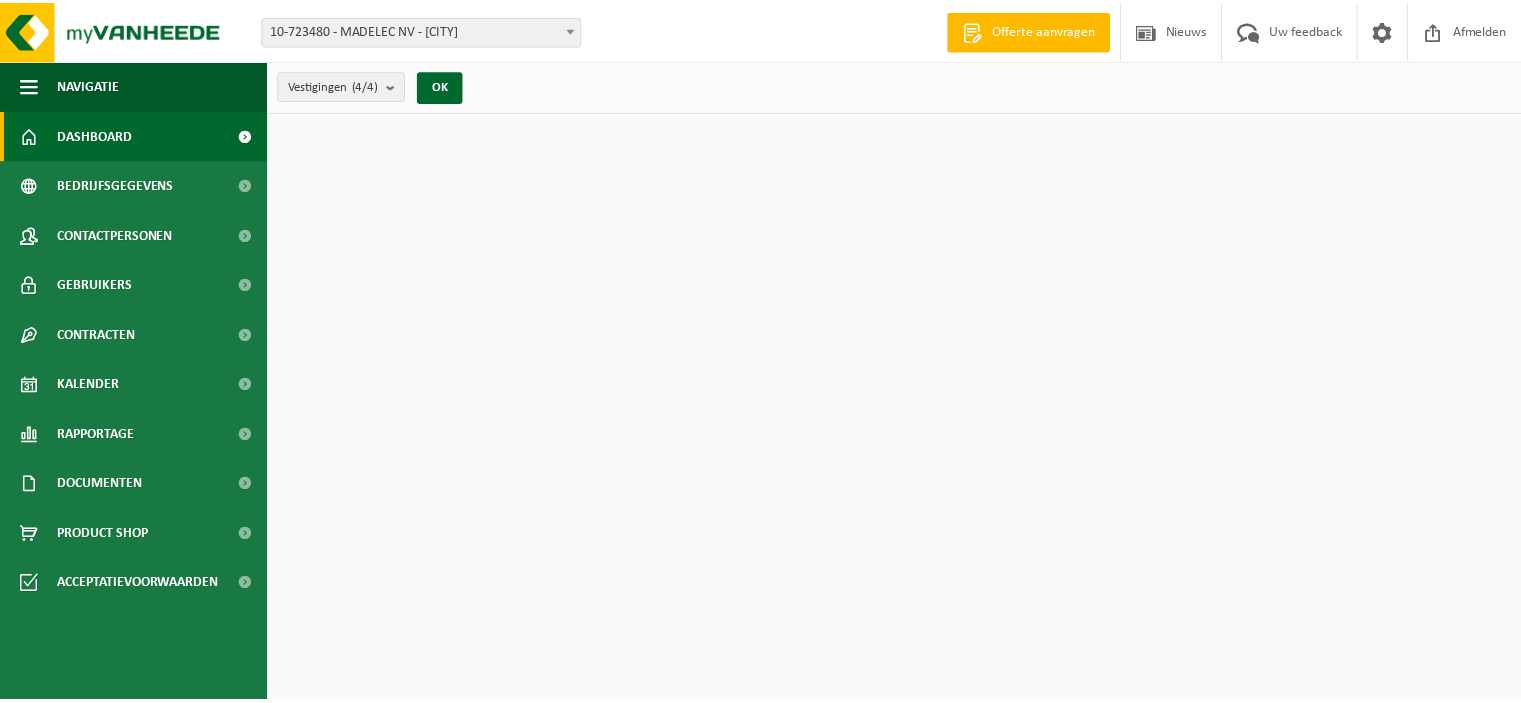 scroll, scrollTop: 0, scrollLeft: 0, axis: both 